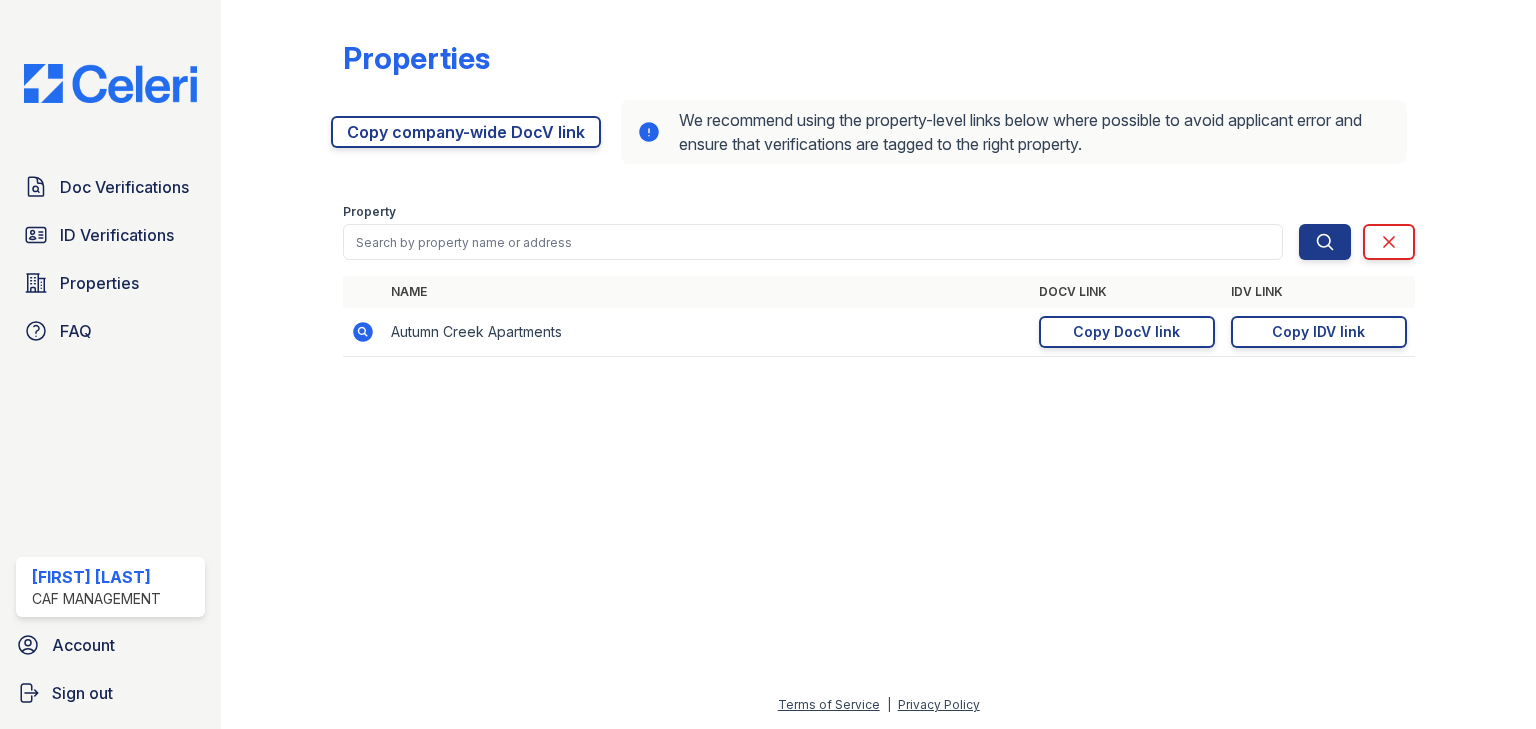 scroll, scrollTop: 0, scrollLeft: 0, axis: both 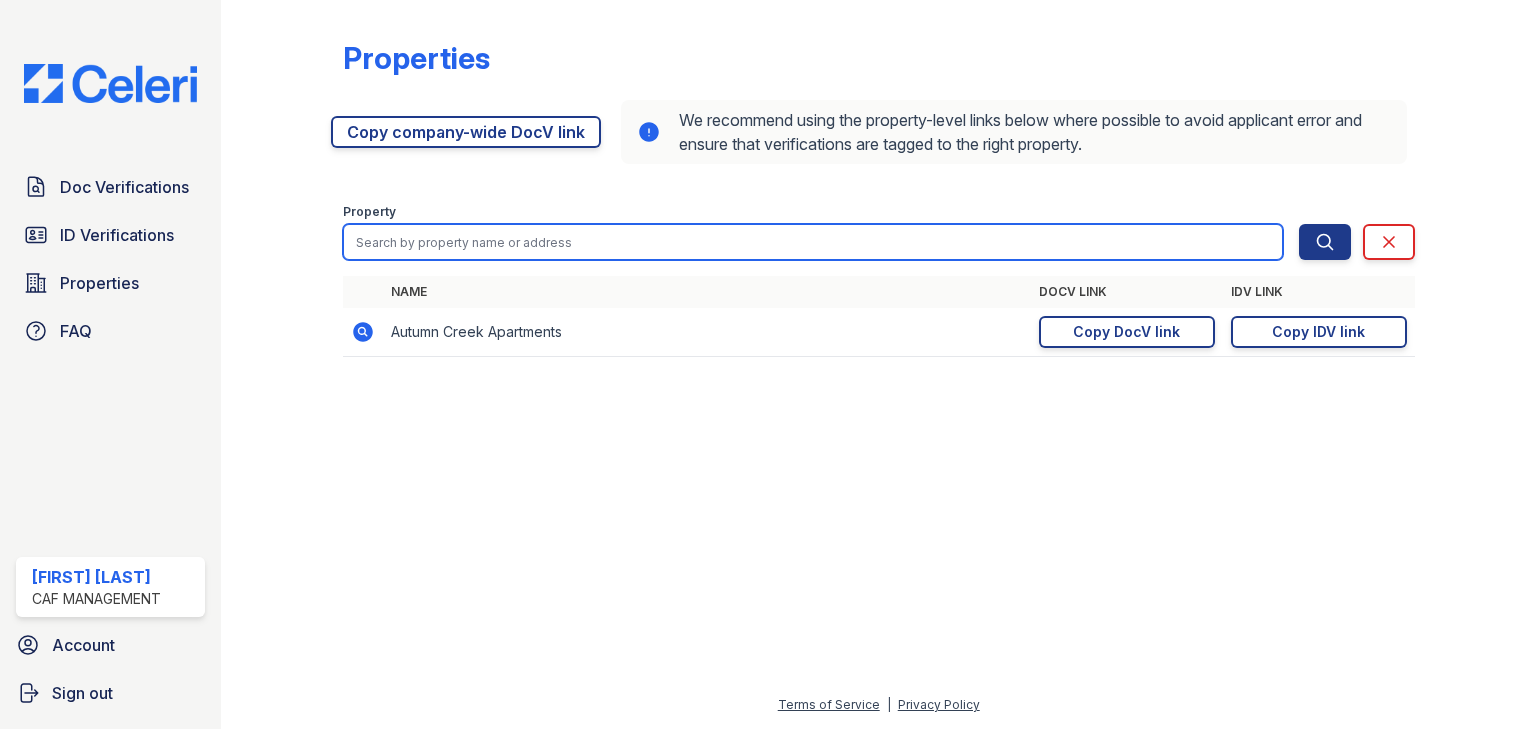 click at bounding box center (813, 242) 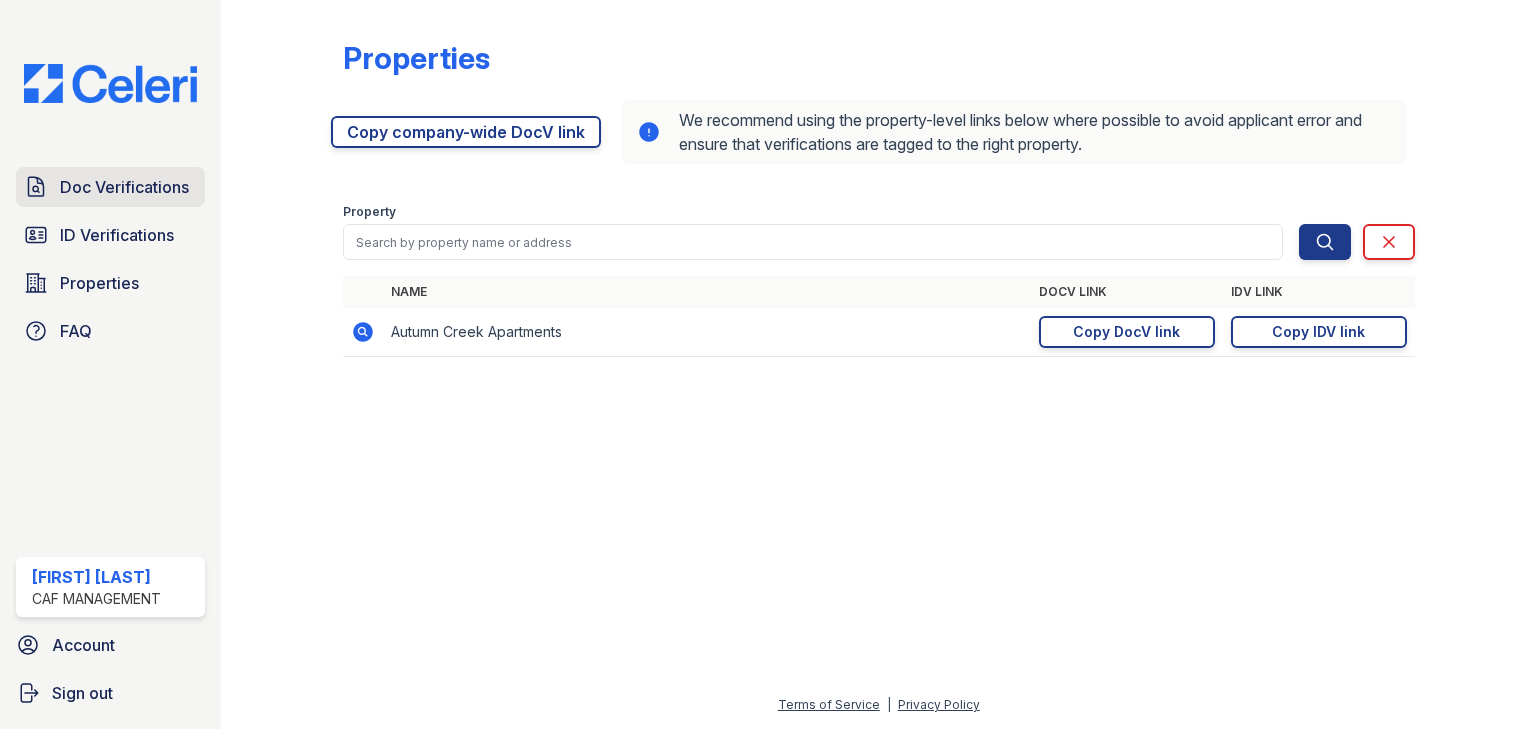 click on "Doc Verifications" at bounding box center [124, 187] 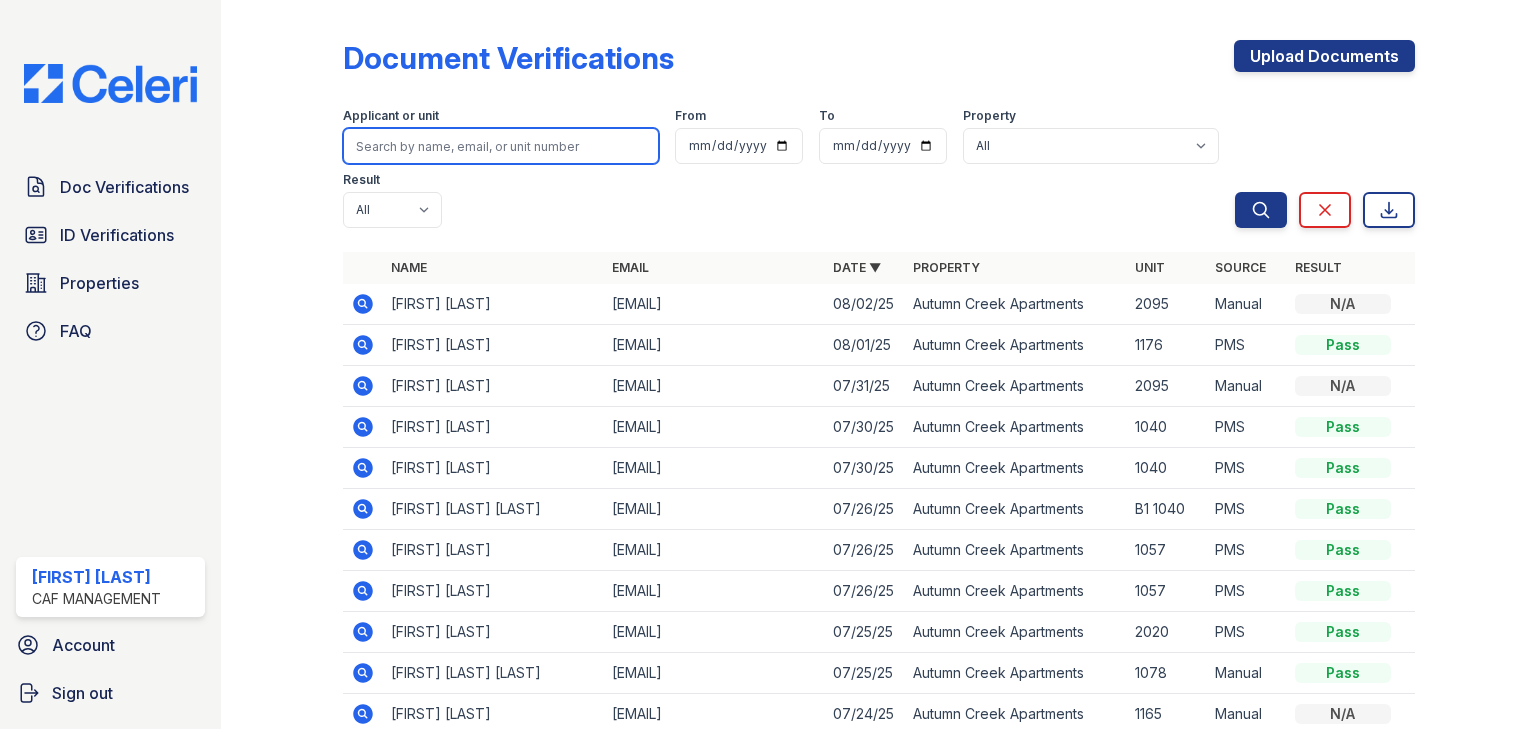 click at bounding box center [501, 146] 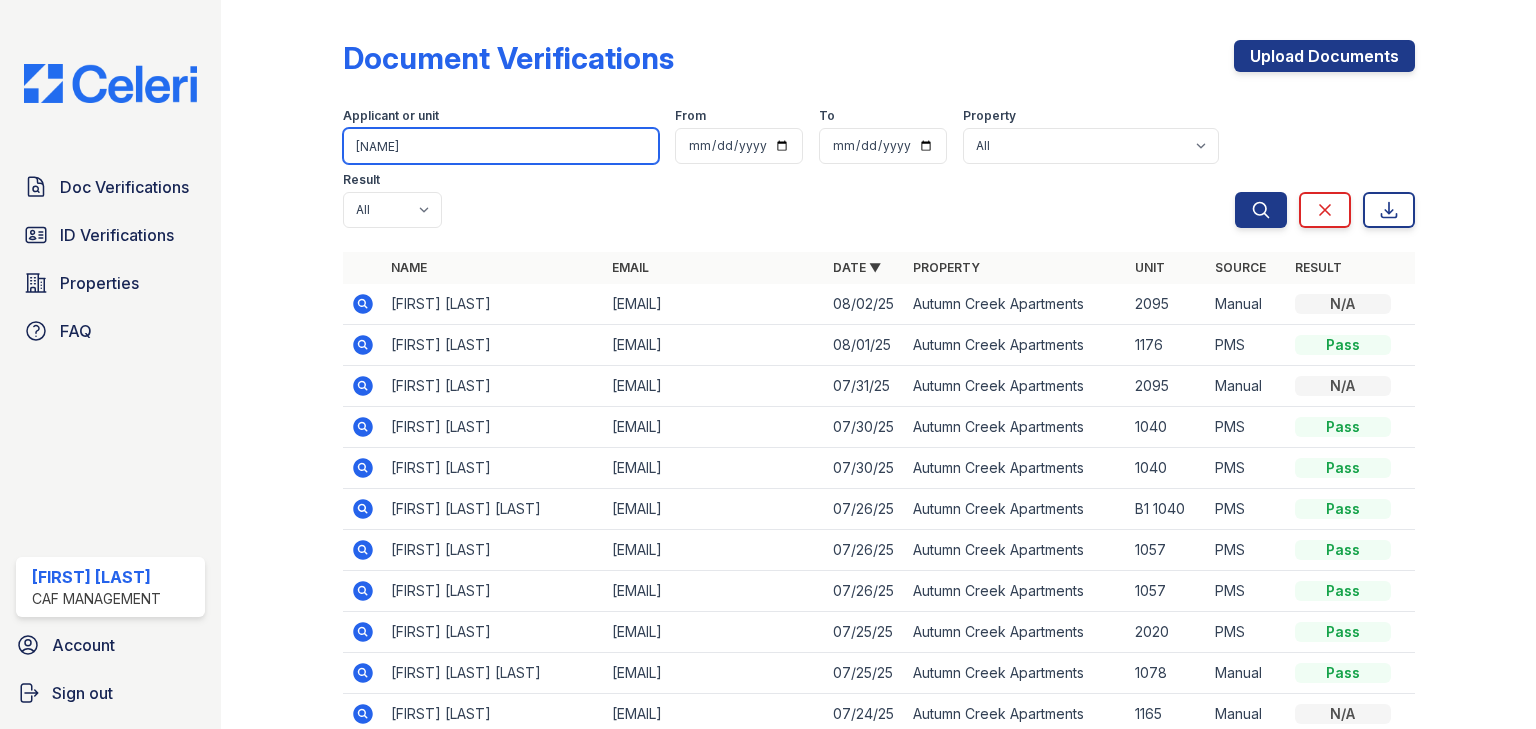 type on "[LAST]" 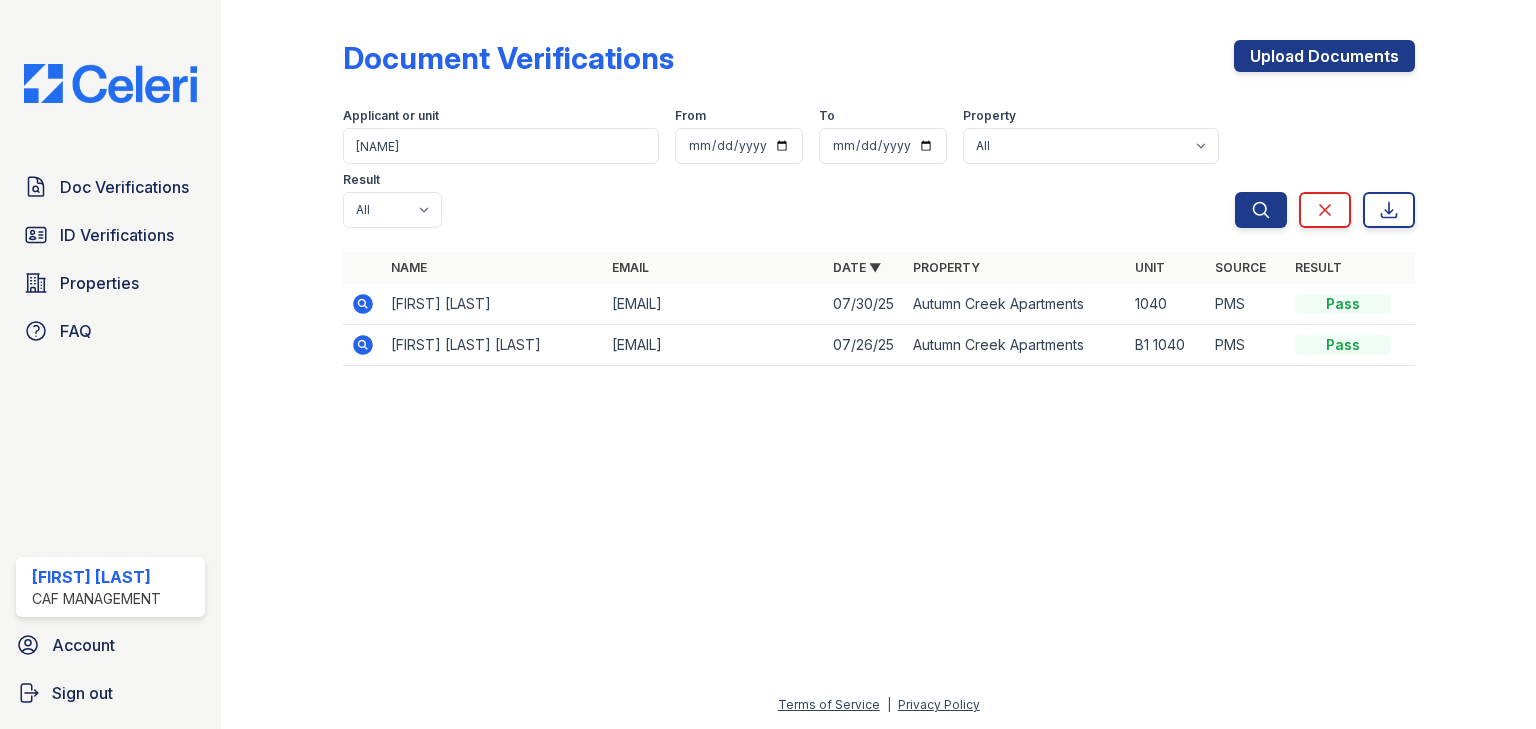click 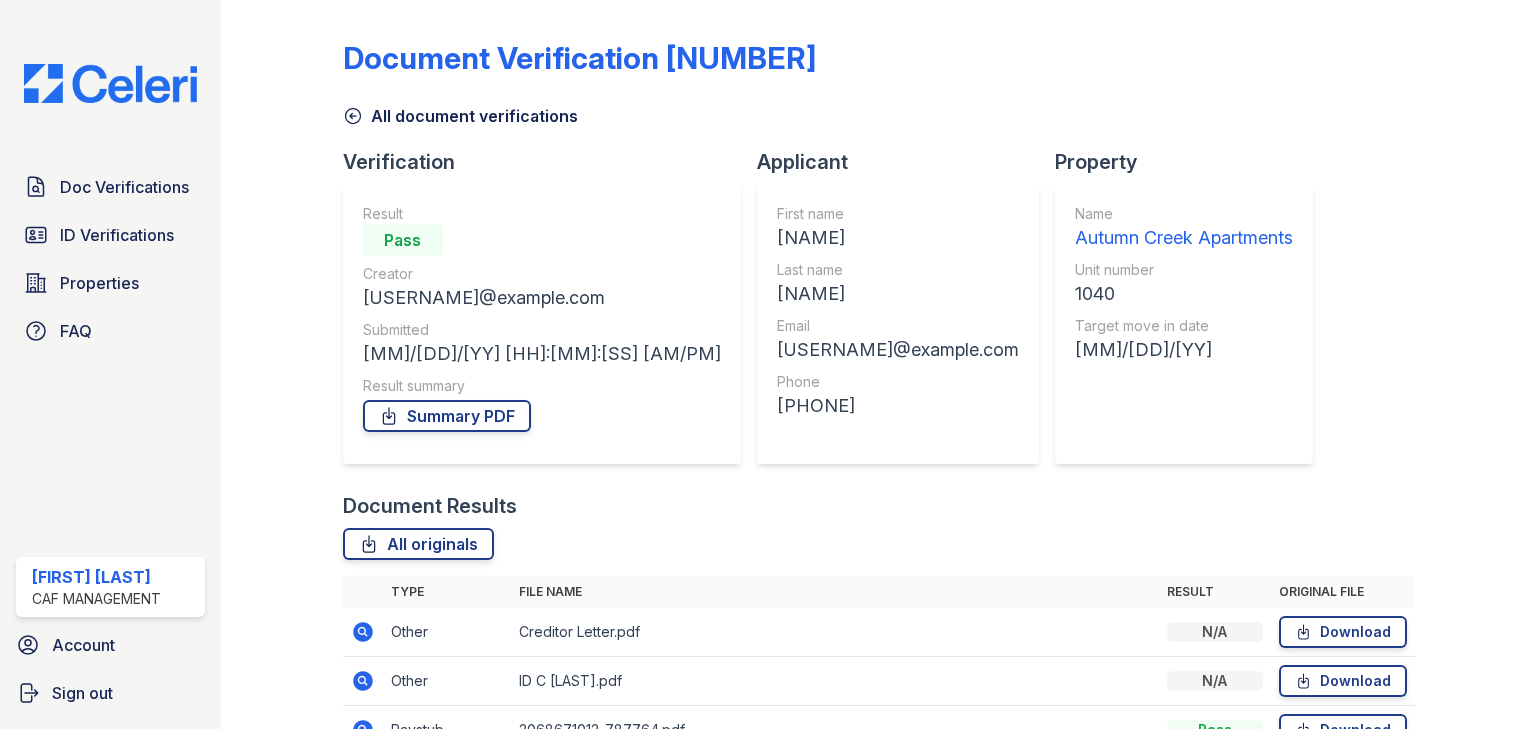 scroll, scrollTop: 0, scrollLeft: 0, axis: both 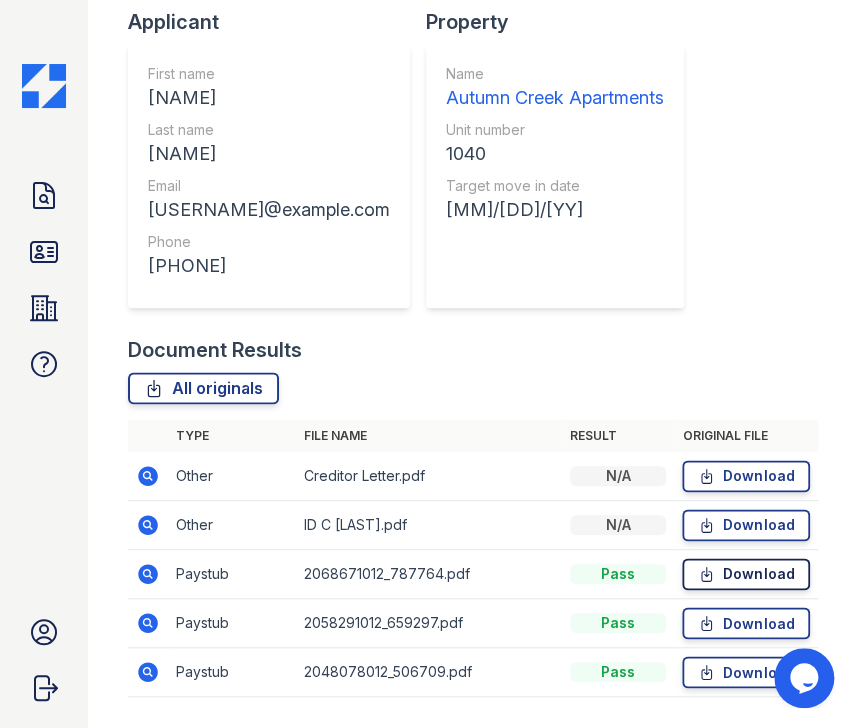 click on "Download" at bounding box center [746, 574] 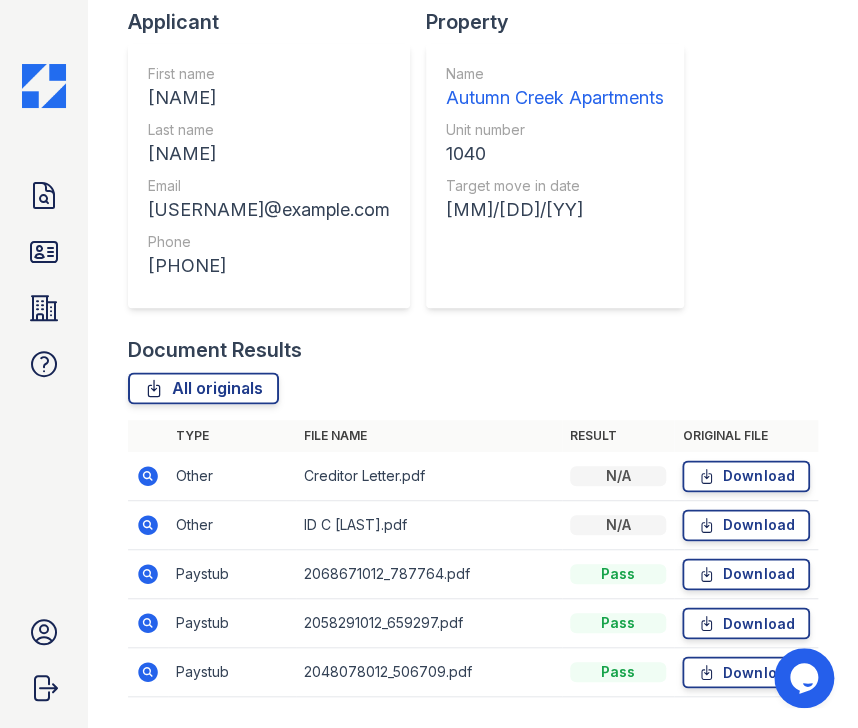 click 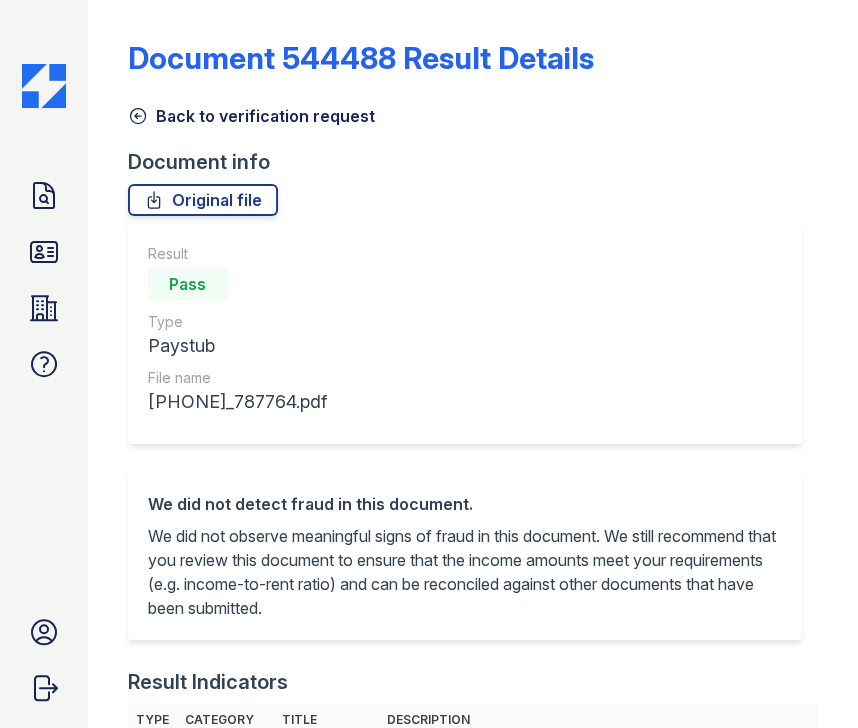 scroll, scrollTop: 0, scrollLeft: 0, axis: both 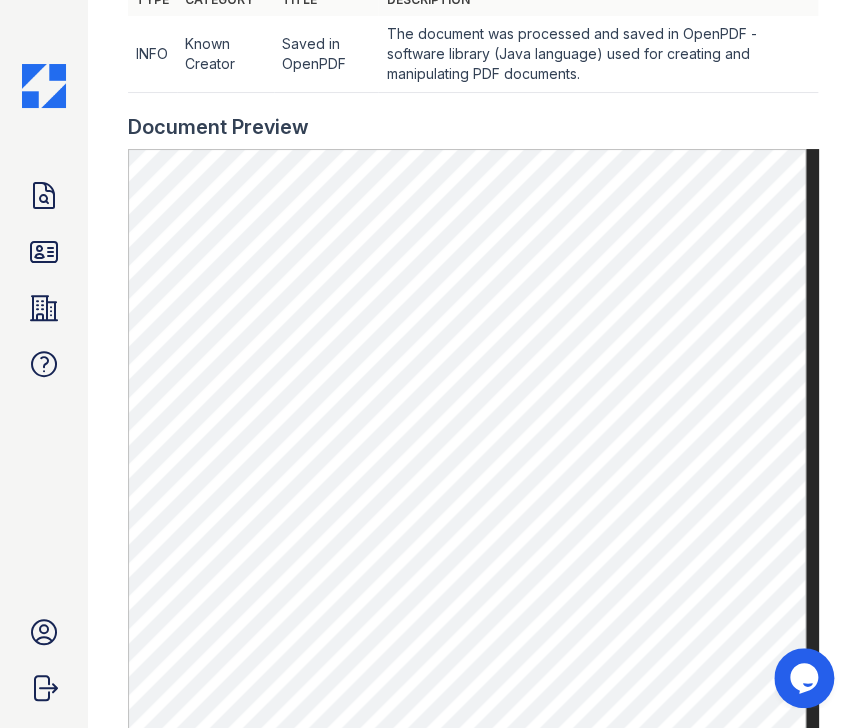 click on "Document Preview" at bounding box center (473, 127) 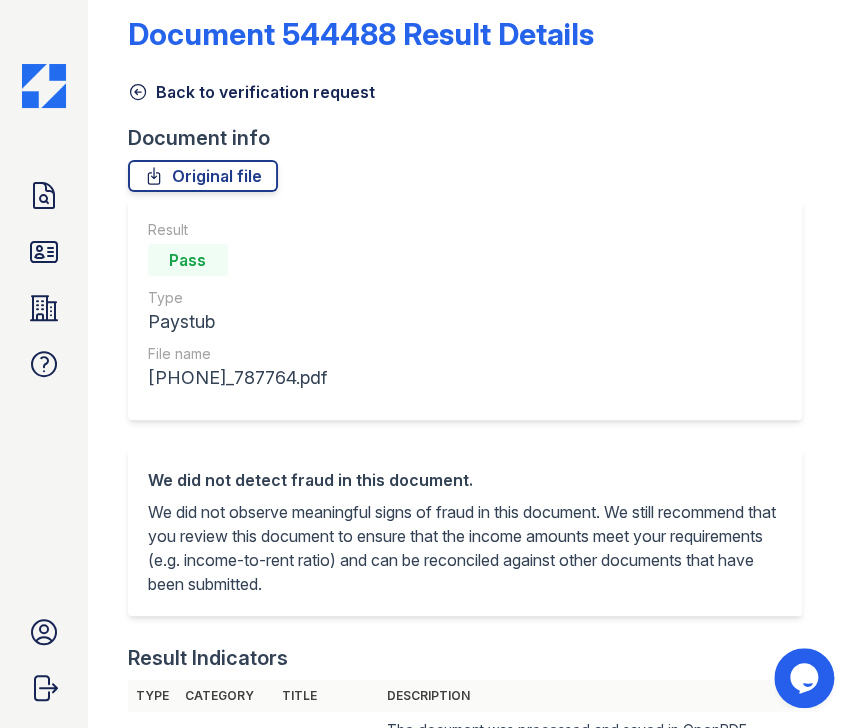 scroll, scrollTop: 0, scrollLeft: 0, axis: both 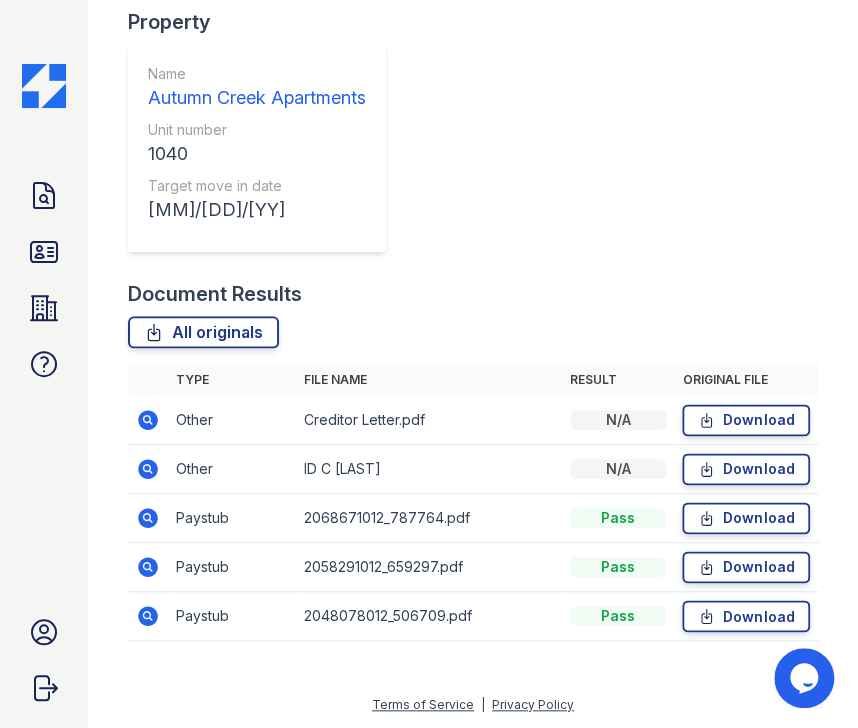 click 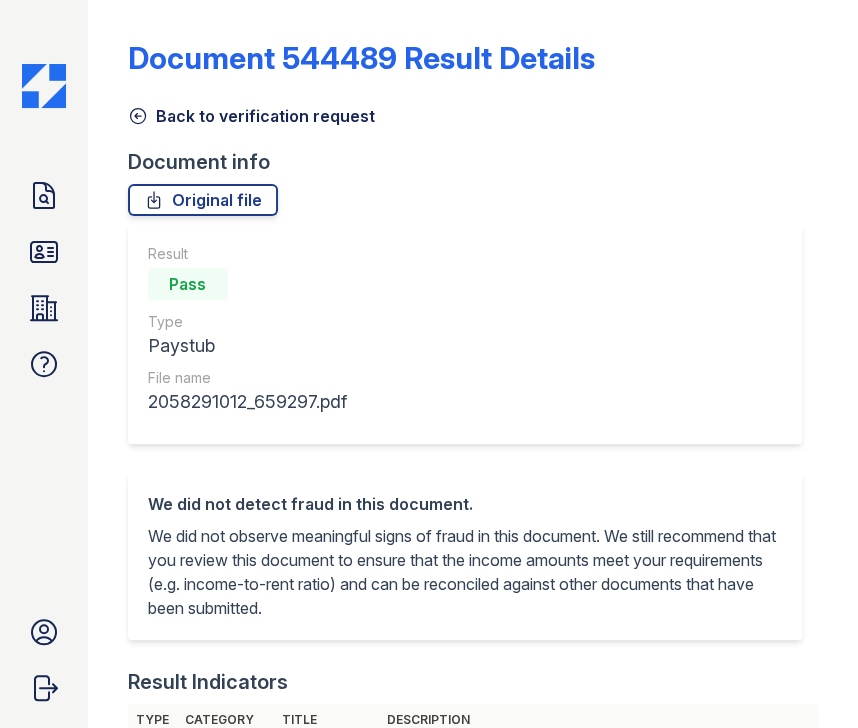 scroll, scrollTop: 0, scrollLeft: 0, axis: both 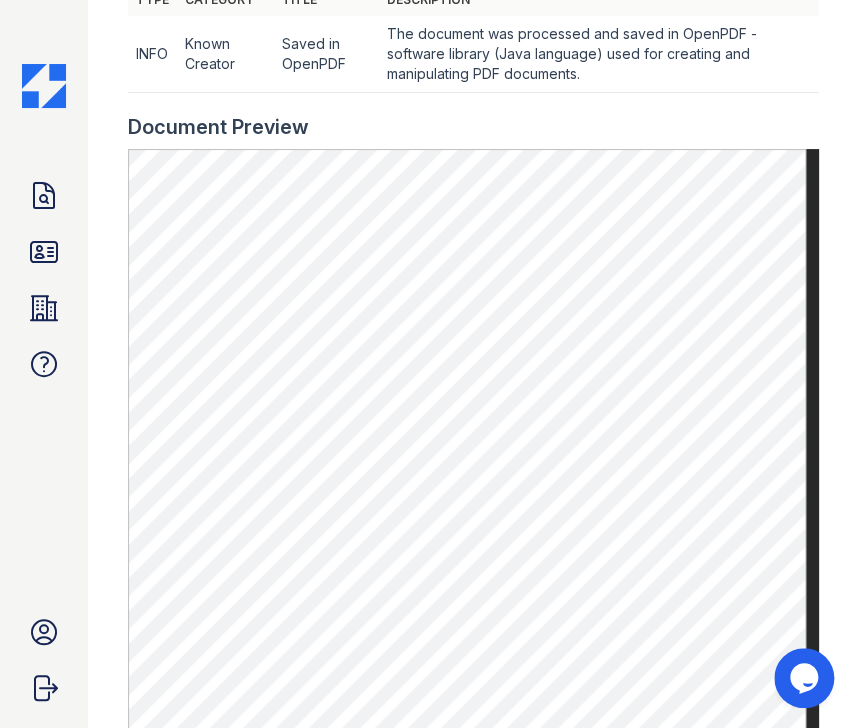 click on "Document Preview" at bounding box center [473, 127] 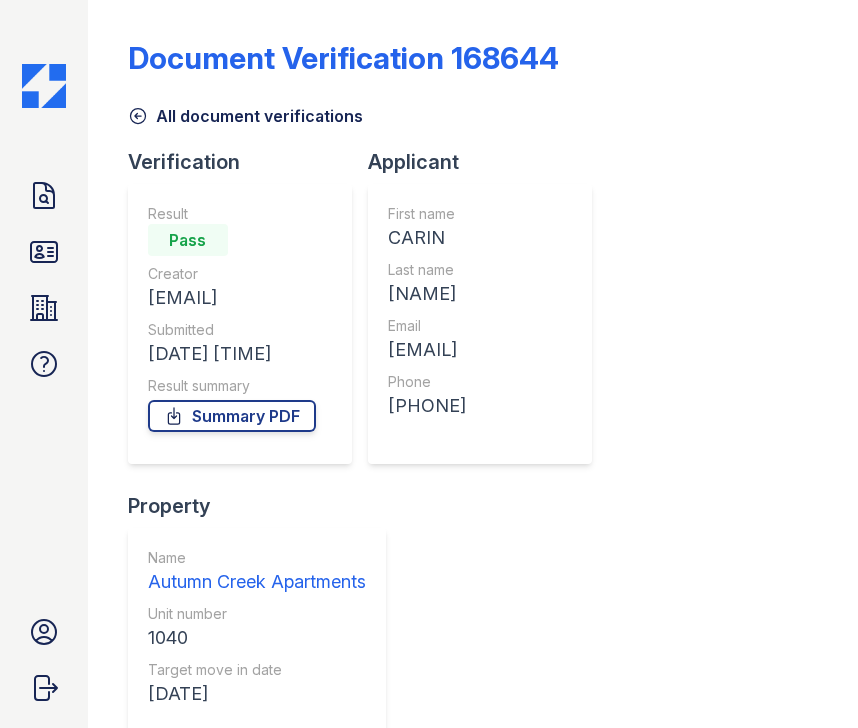 scroll, scrollTop: 0, scrollLeft: 0, axis: both 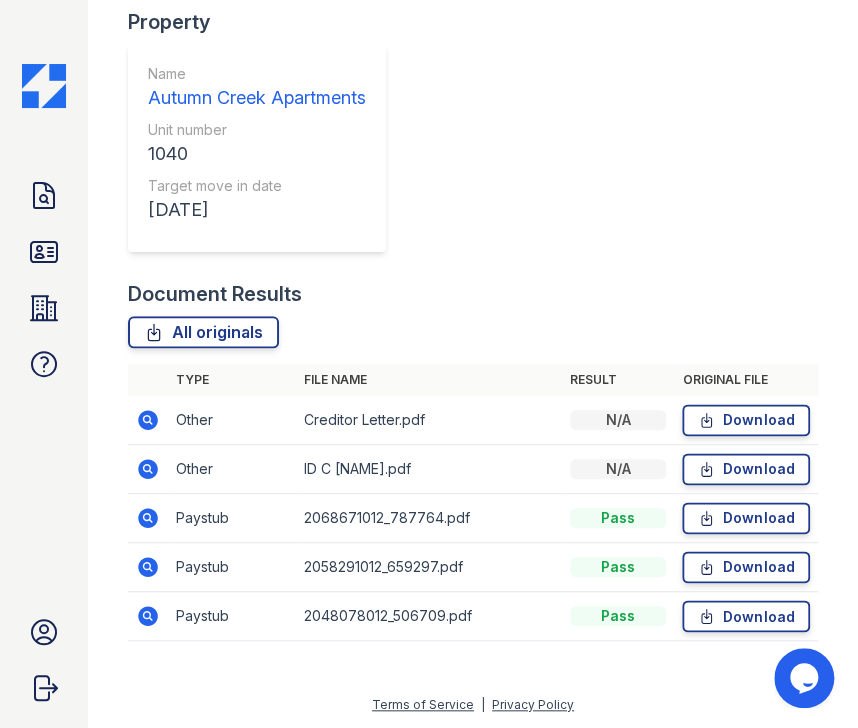 click 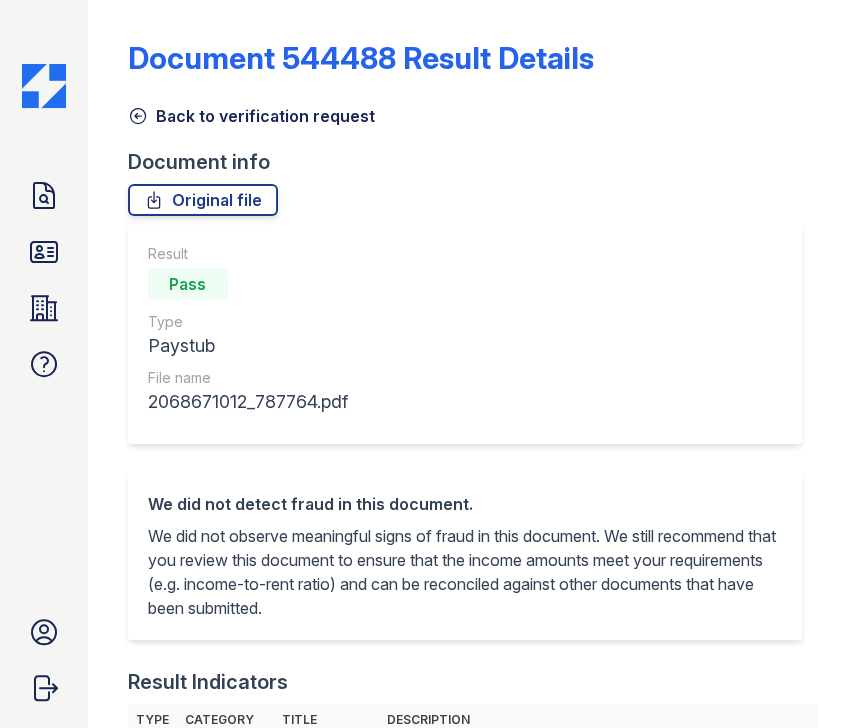 scroll, scrollTop: 0, scrollLeft: 0, axis: both 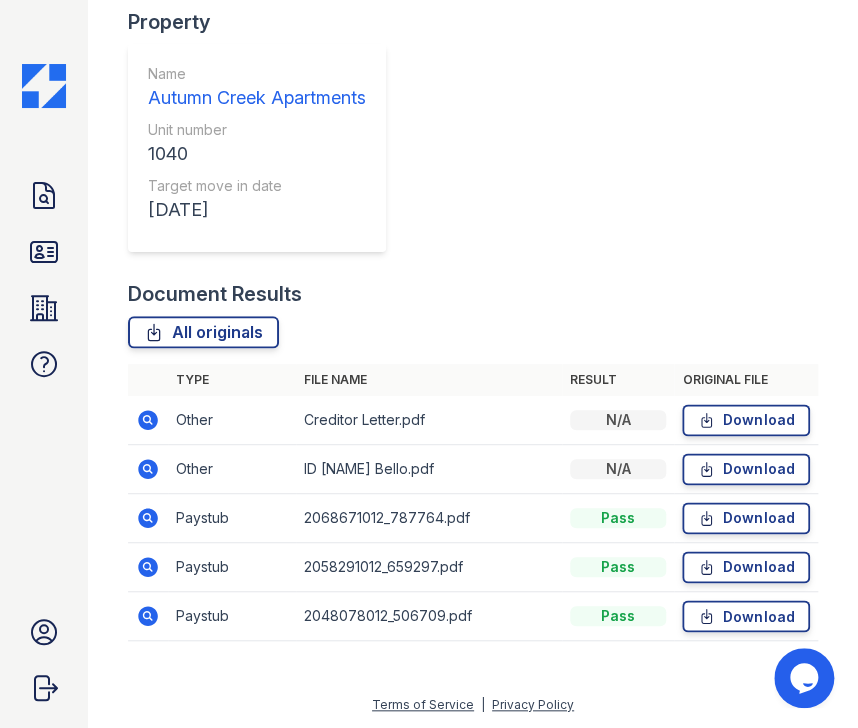 click 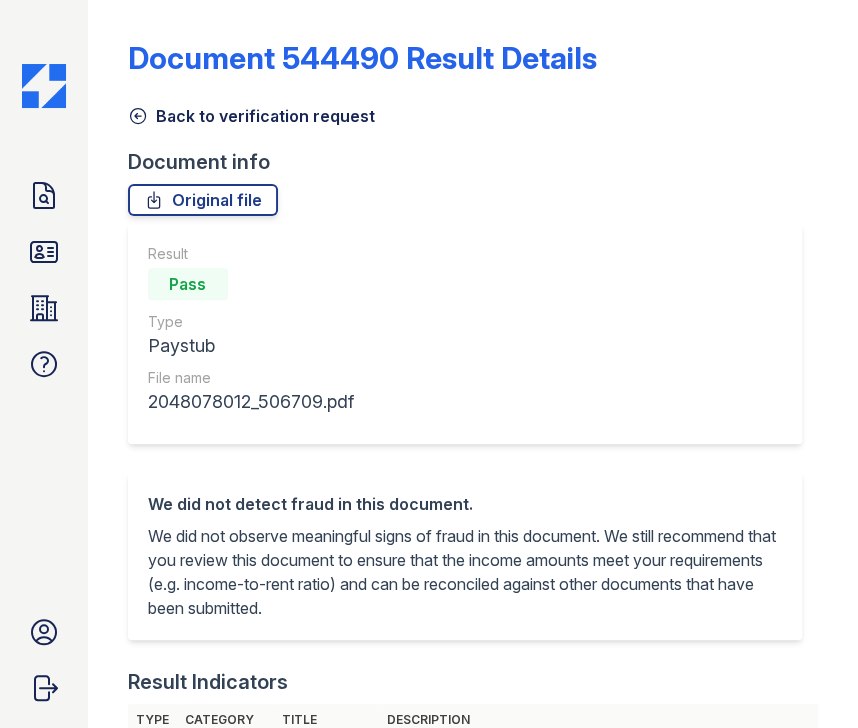 scroll, scrollTop: 0, scrollLeft: 0, axis: both 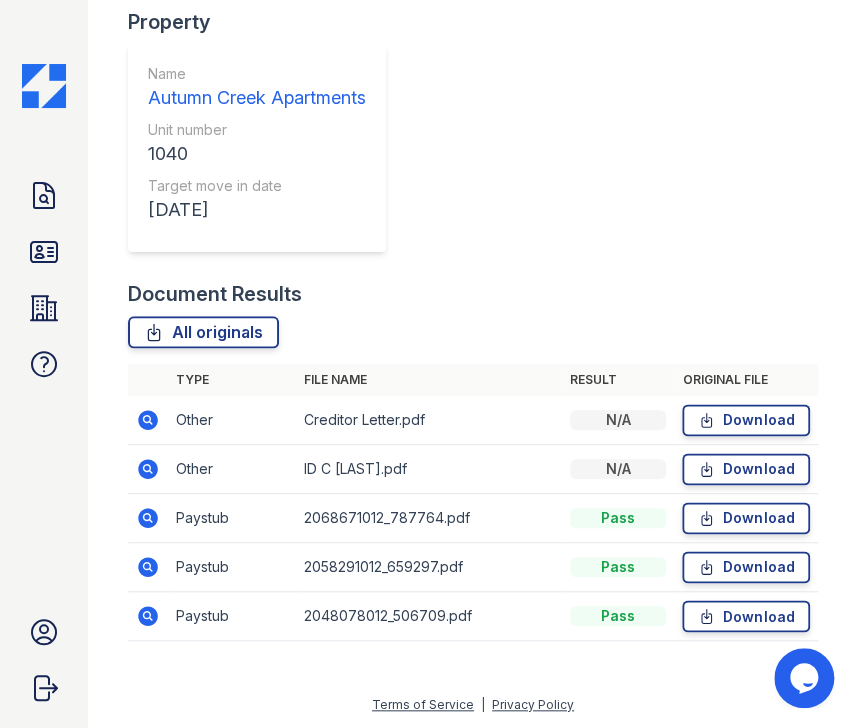 click on "Verification
Result
Pass
Creator
[EMAIL]
Submitted
[DATE] [TIME]
Result summary
Summary PDF
Applicant
First name
CARIN
Last name
[LAST]
Email
[EMAIL]
Phone
[PHONE]
Property
Name
Autumn Creek Apartments
Unit number
1040
Target move in date
[DATE]" at bounding box center [473, -28] 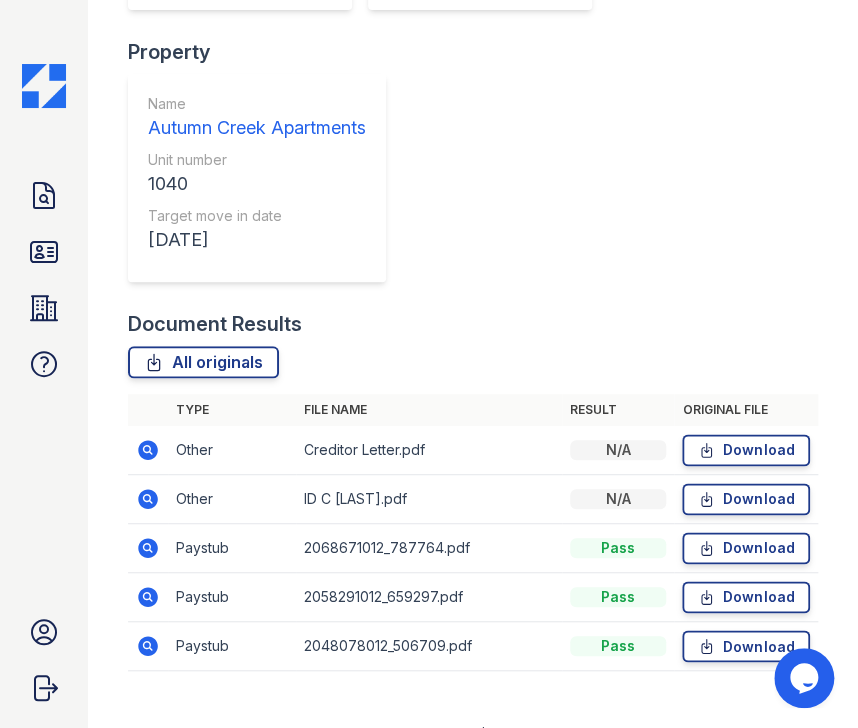 scroll, scrollTop: 484, scrollLeft: 0, axis: vertical 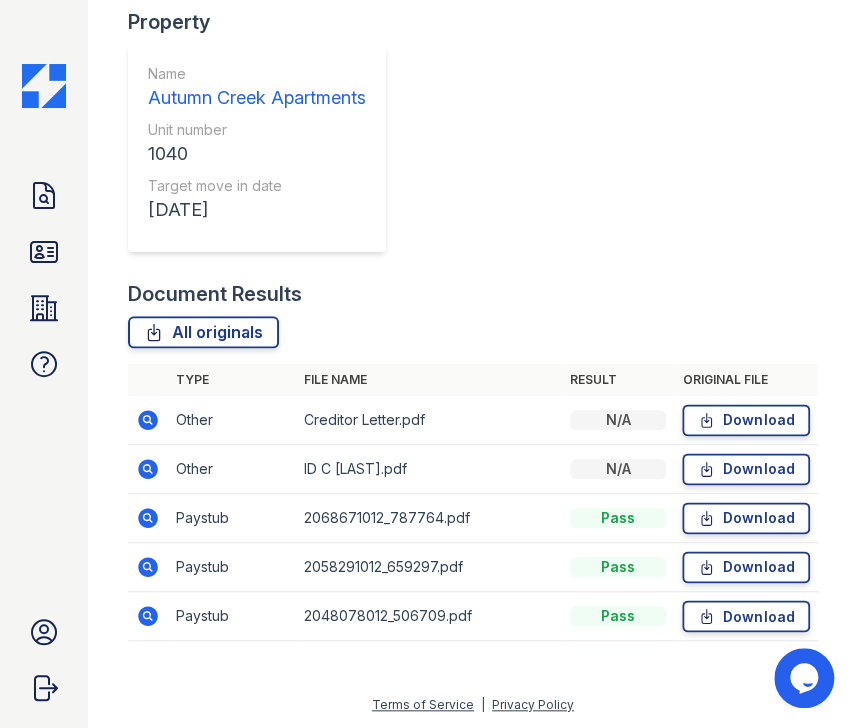 click 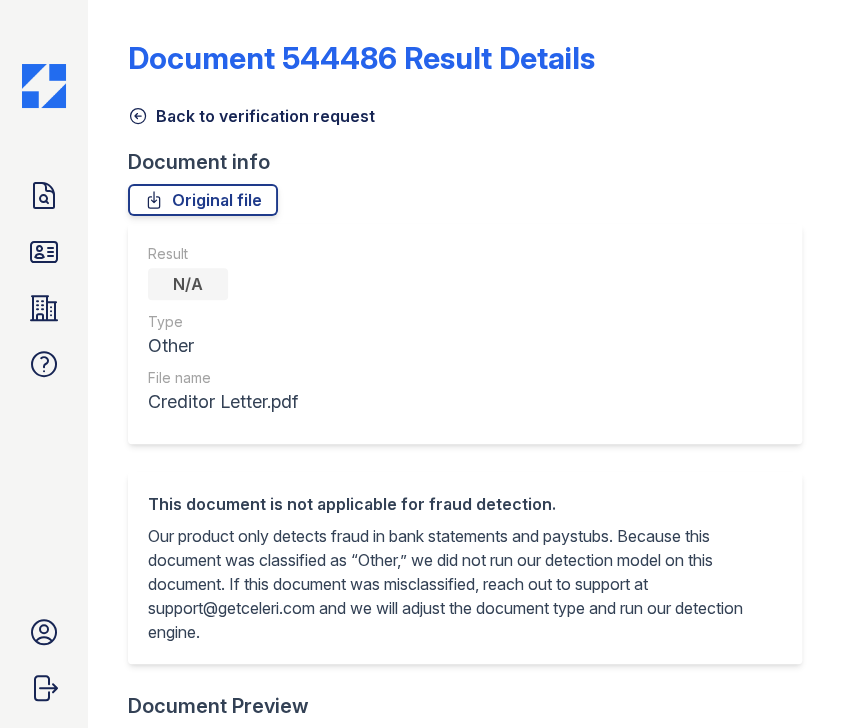 scroll, scrollTop: 0, scrollLeft: 0, axis: both 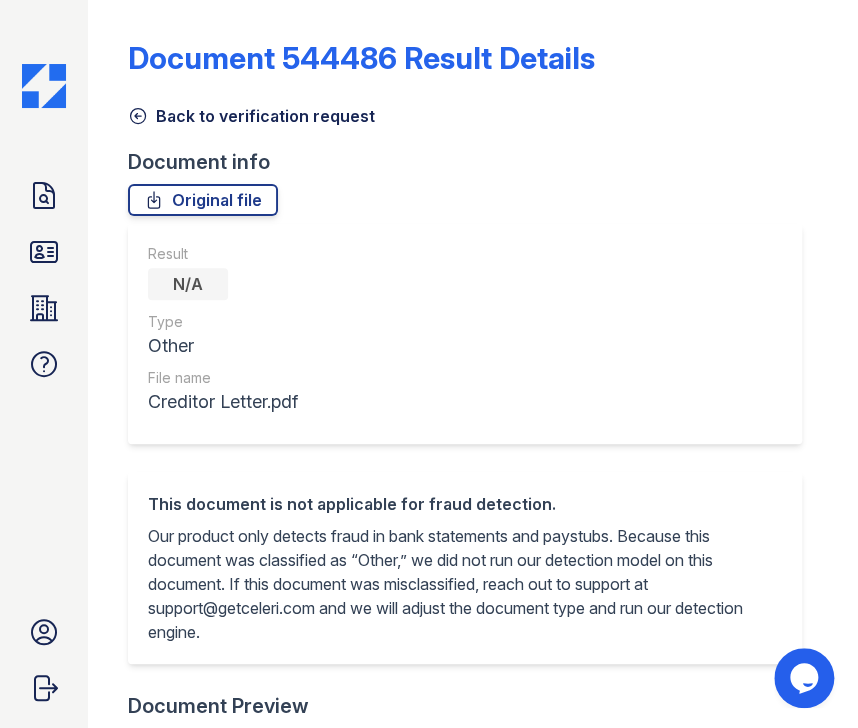 click 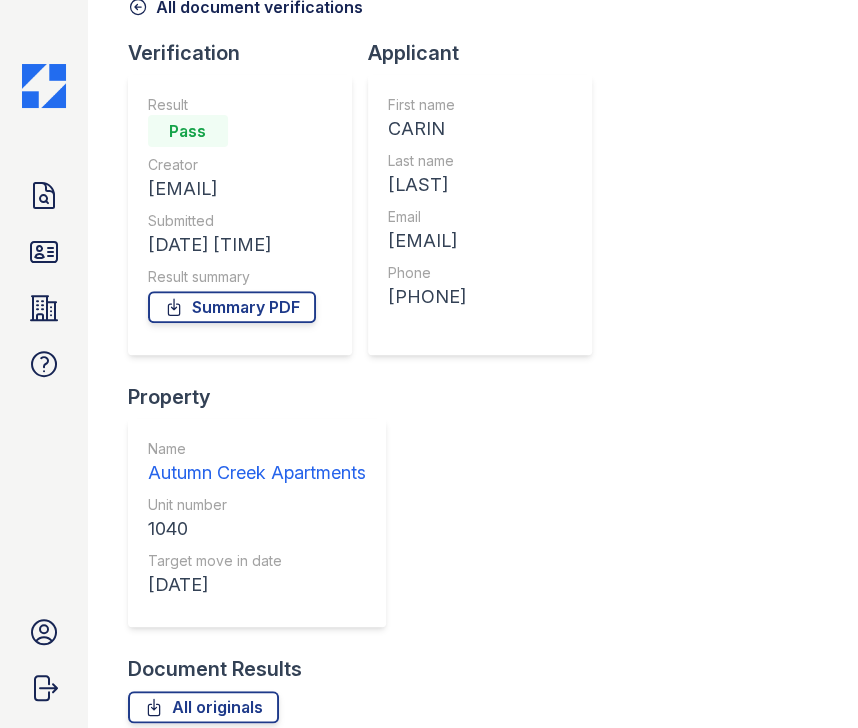 scroll, scrollTop: 0, scrollLeft: 0, axis: both 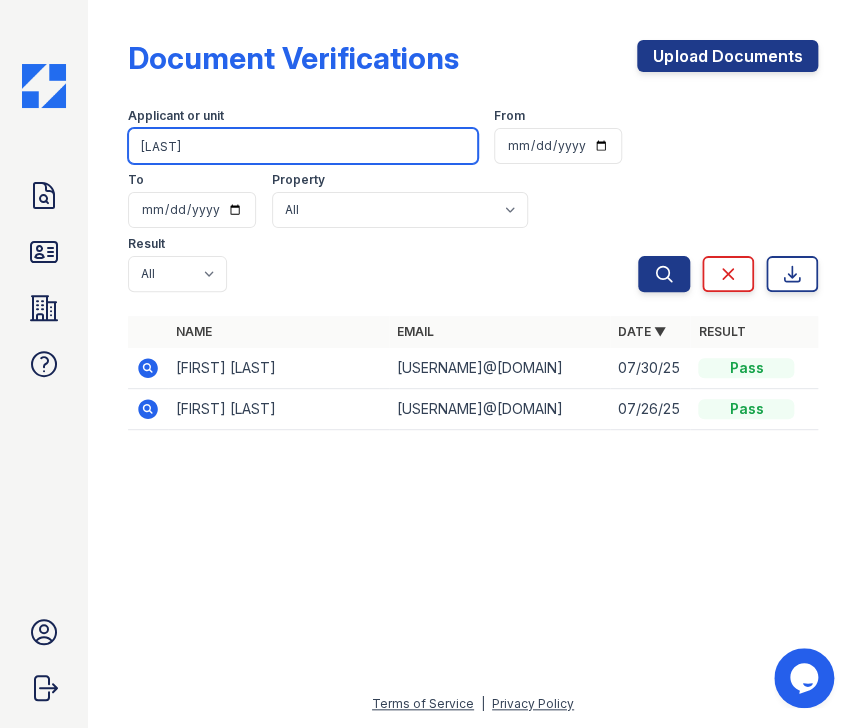 drag, startPoint x: 220, startPoint y: 152, endPoint x: 86, endPoint y: 128, distance: 136.1323 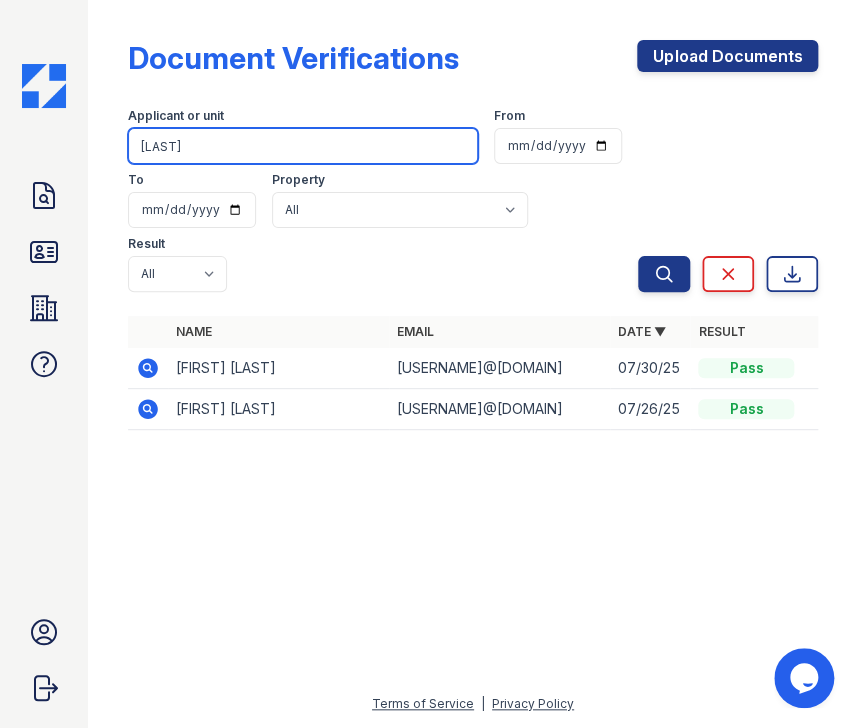 type on "nordman" 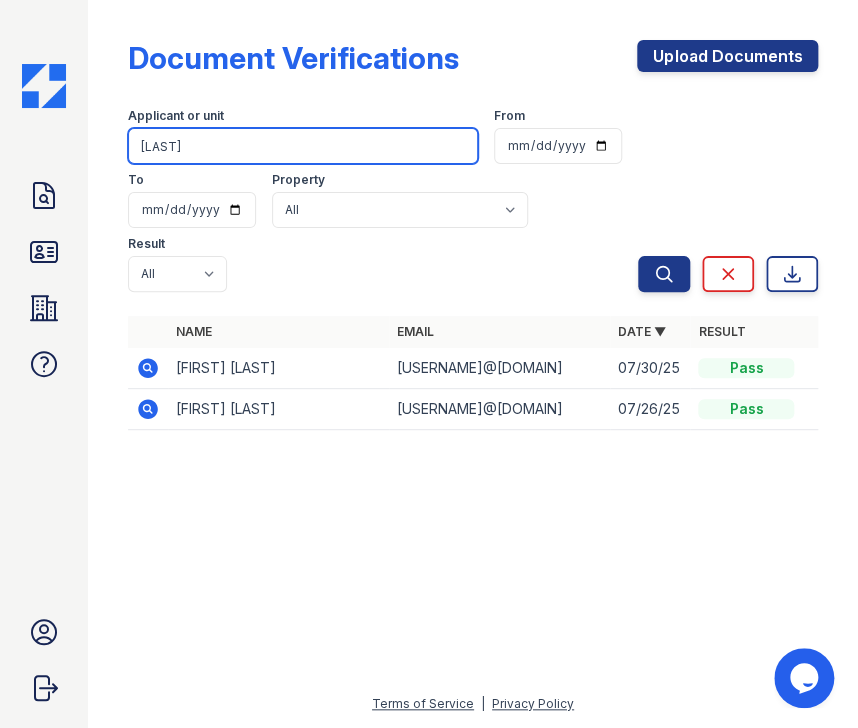 click on "Search" at bounding box center [664, 274] 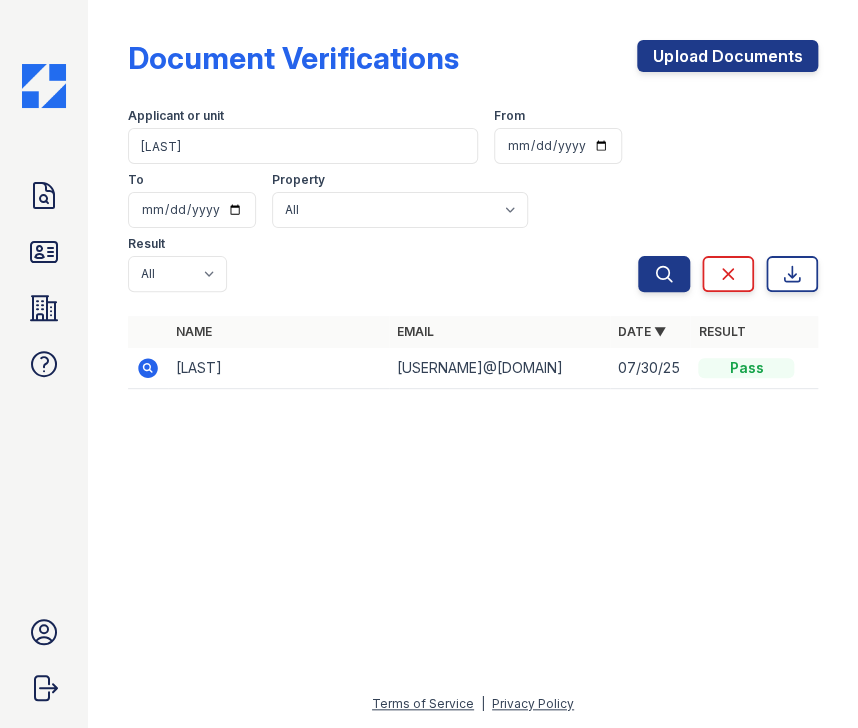 click 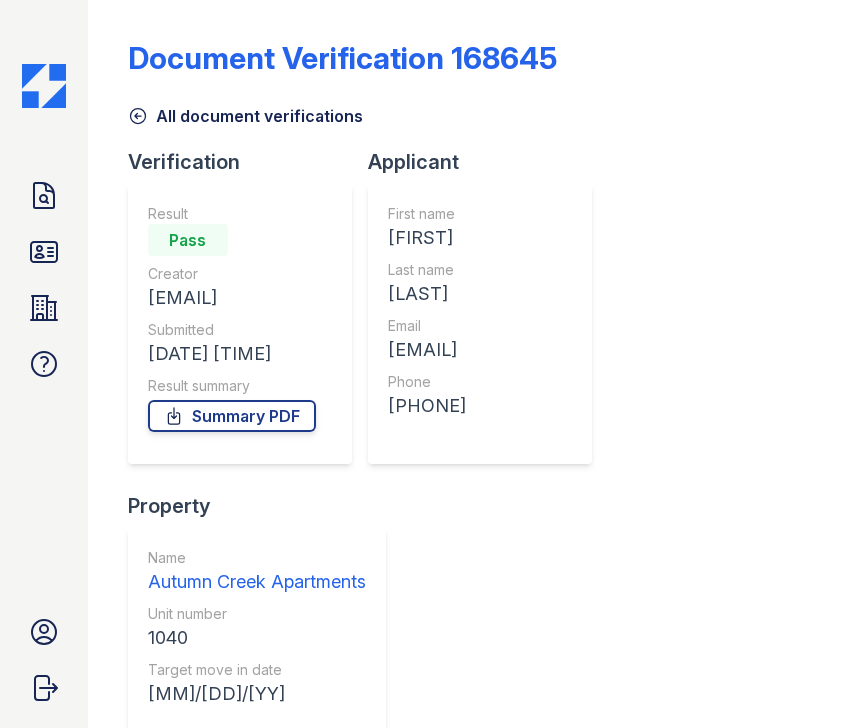 scroll, scrollTop: 0, scrollLeft: 0, axis: both 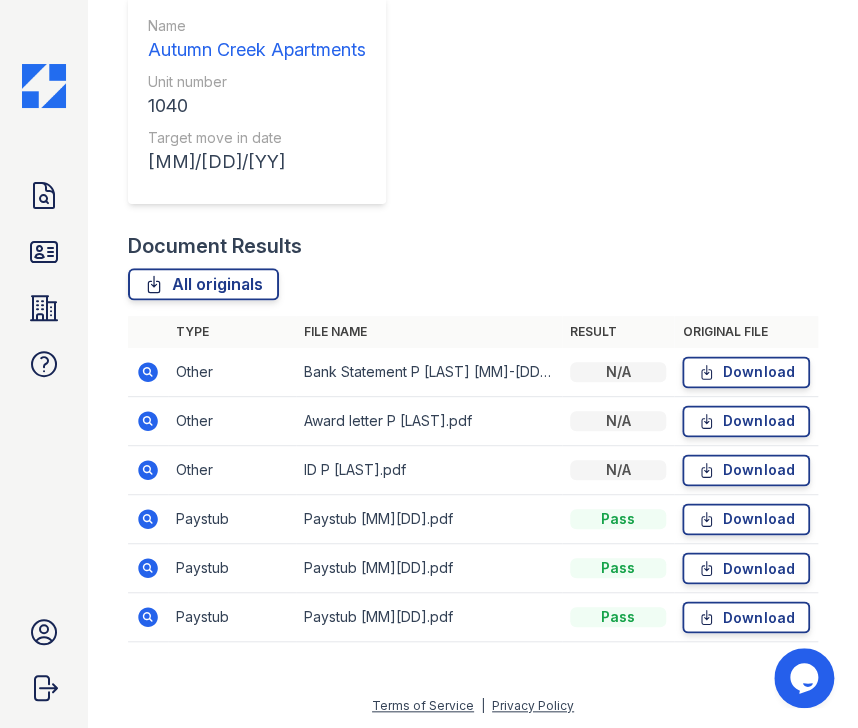 click 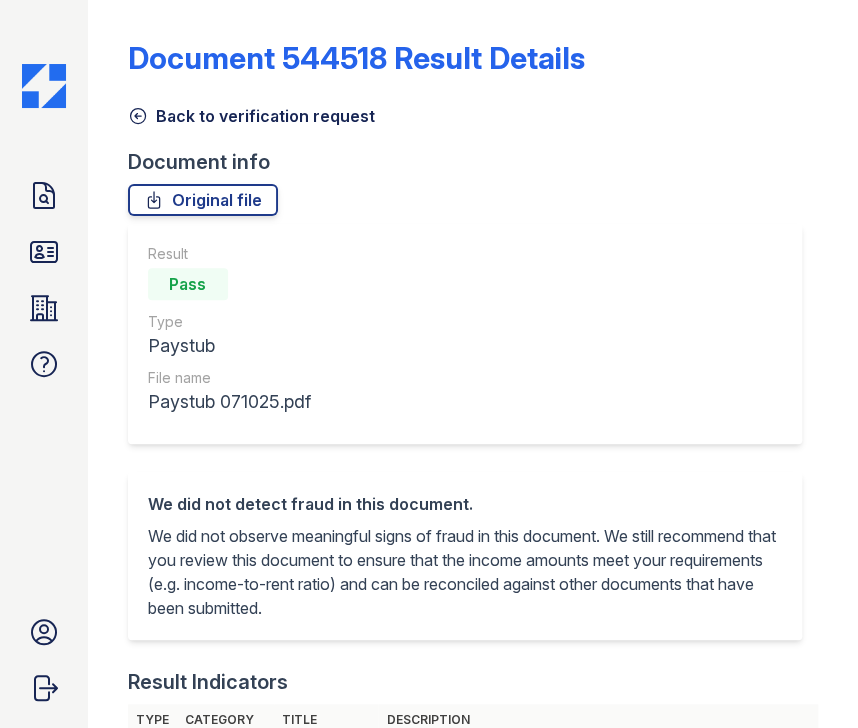 scroll, scrollTop: 0, scrollLeft: 0, axis: both 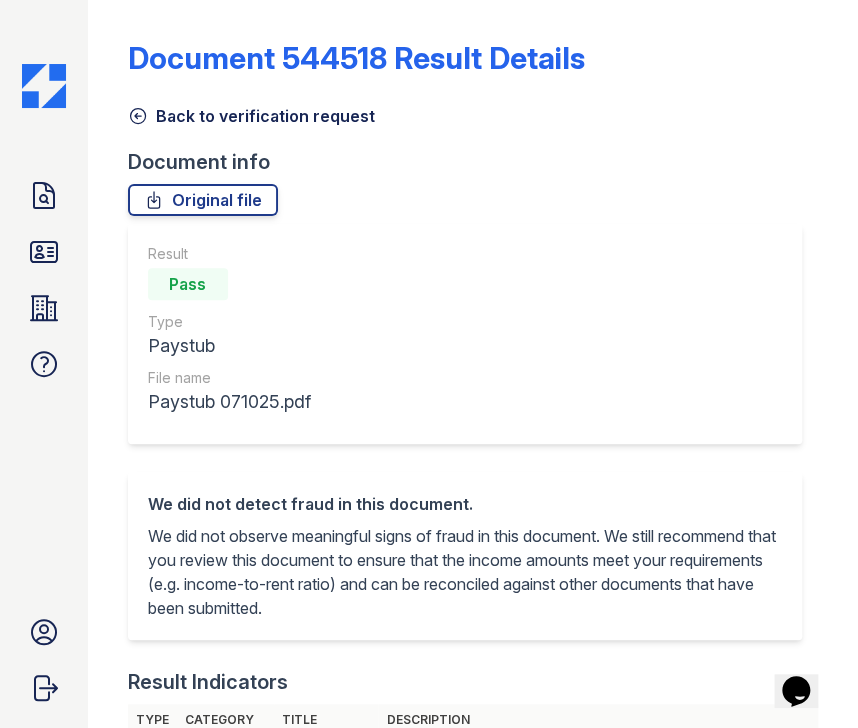 click 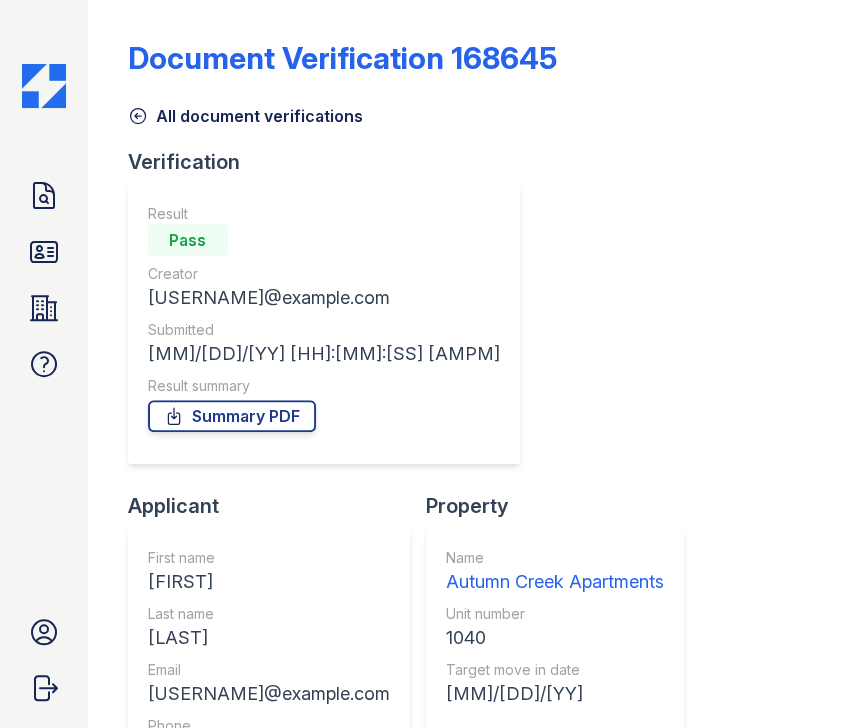 scroll, scrollTop: 532, scrollLeft: 0, axis: vertical 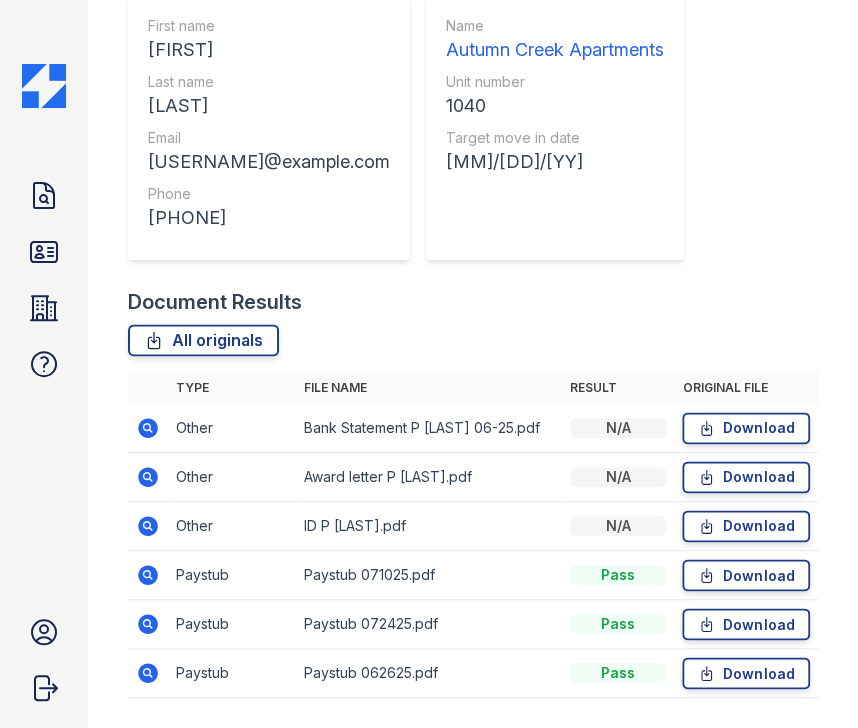 click 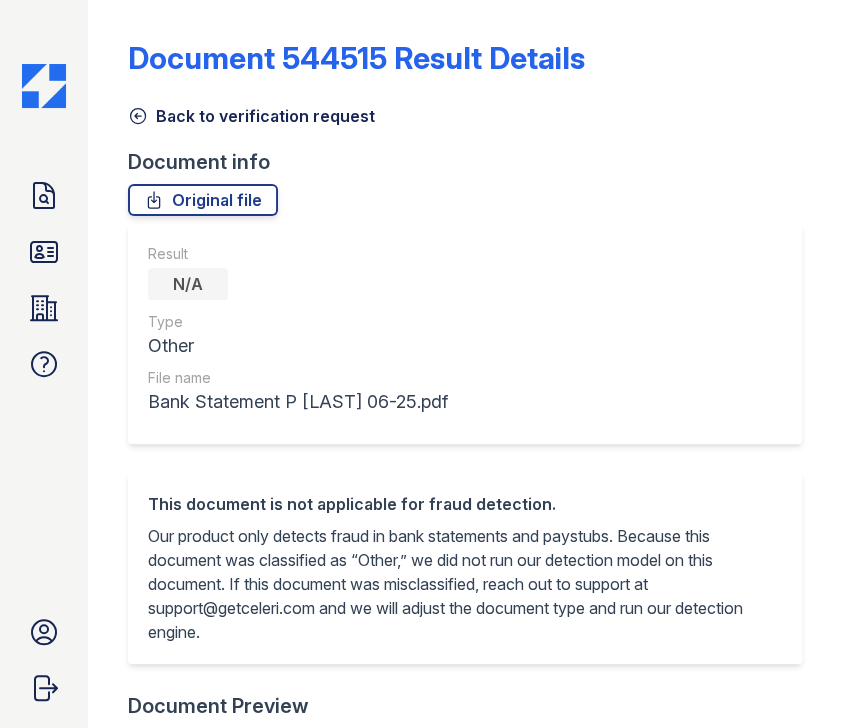 scroll, scrollTop: 0, scrollLeft: 0, axis: both 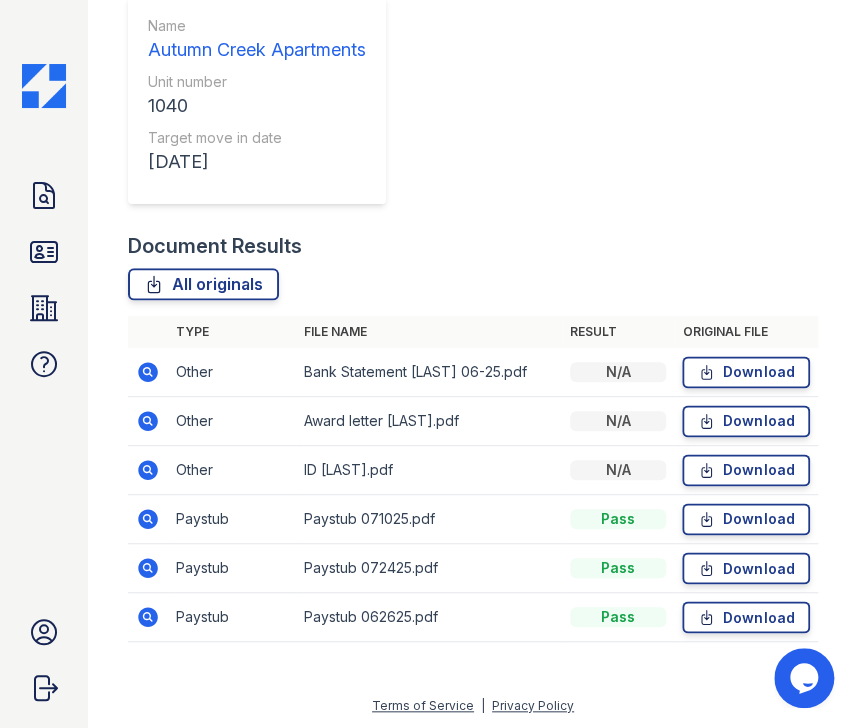 click 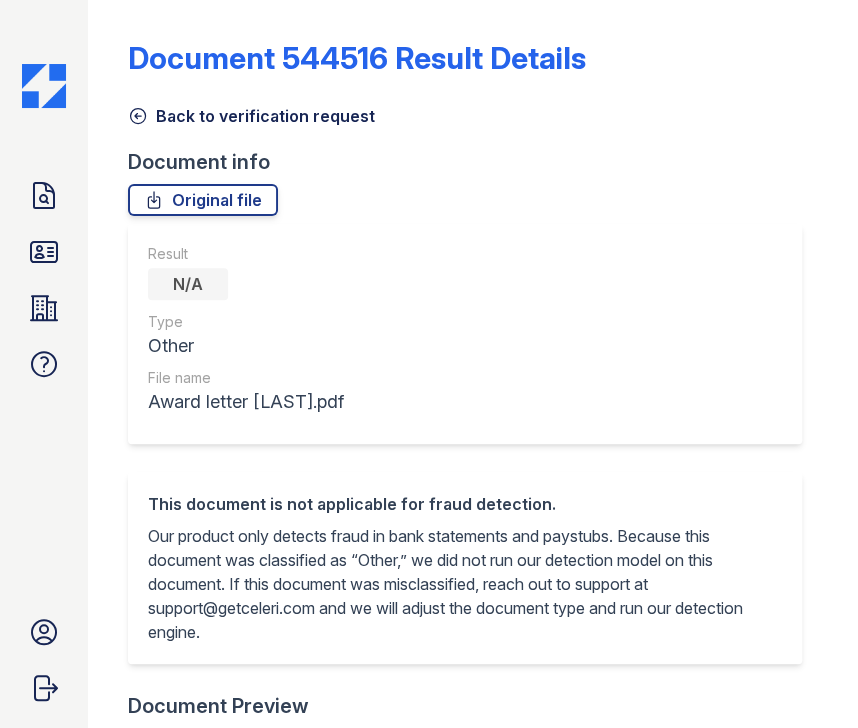 scroll, scrollTop: 0, scrollLeft: 0, axis: both 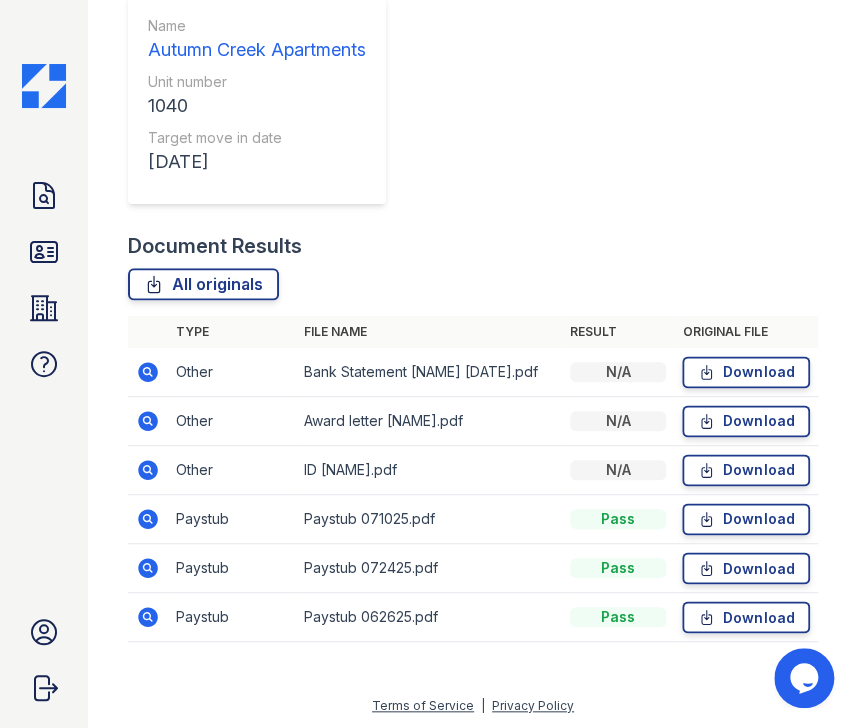 click 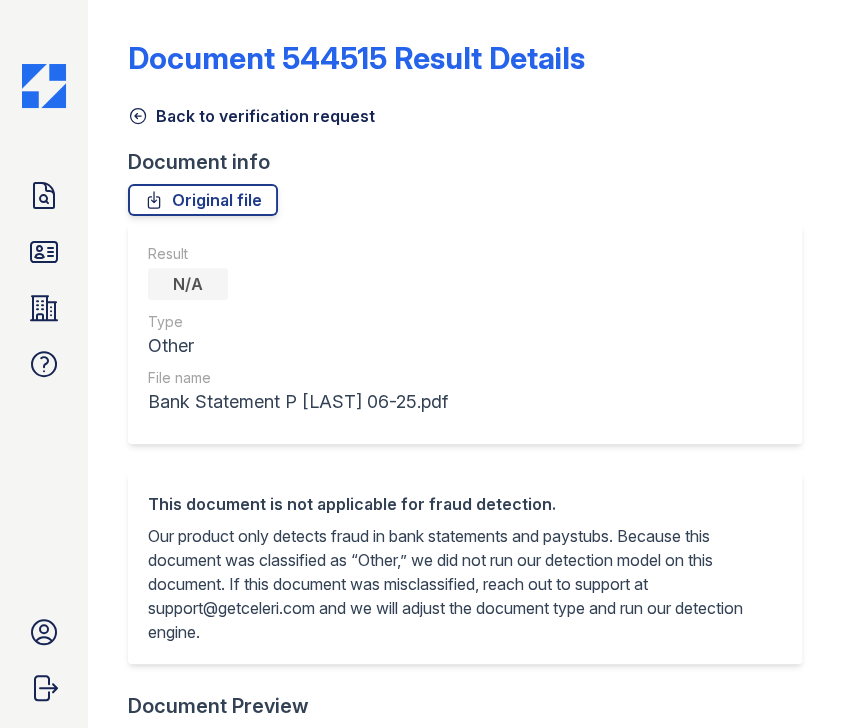scroll, scrollTop: 0, scrollLeft: 0, axis: both 